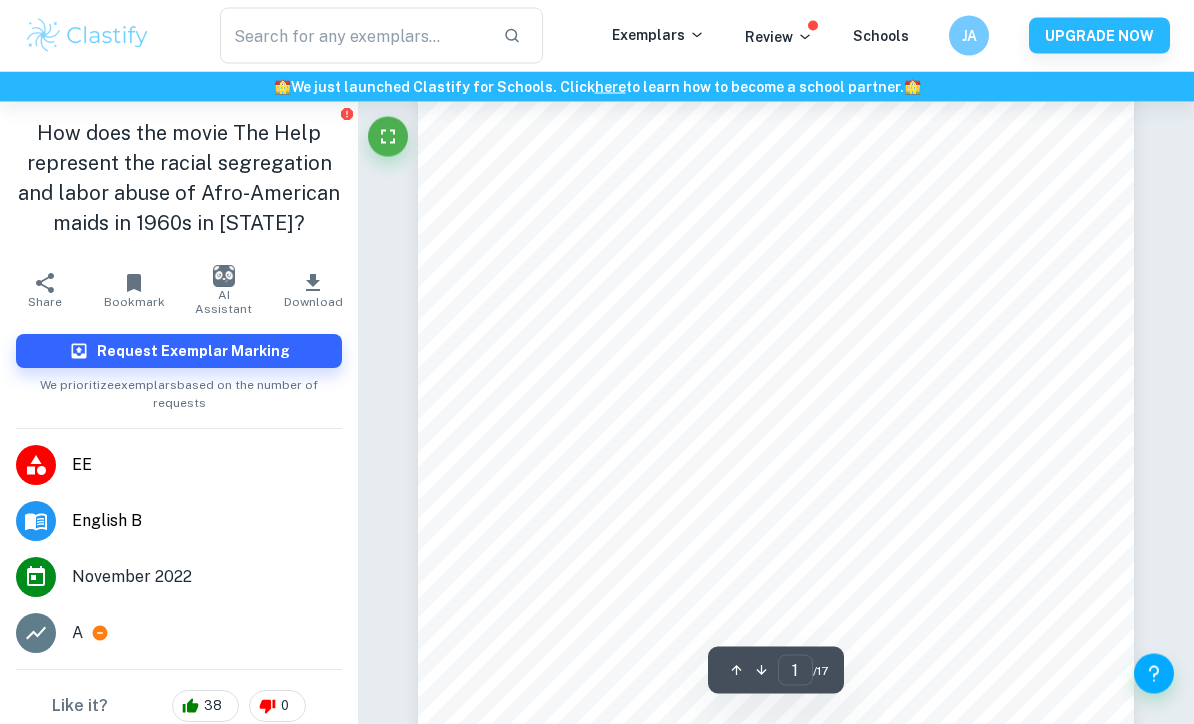 scroll, scrollTop: 216, scrollLeft: 0, axis: vertical 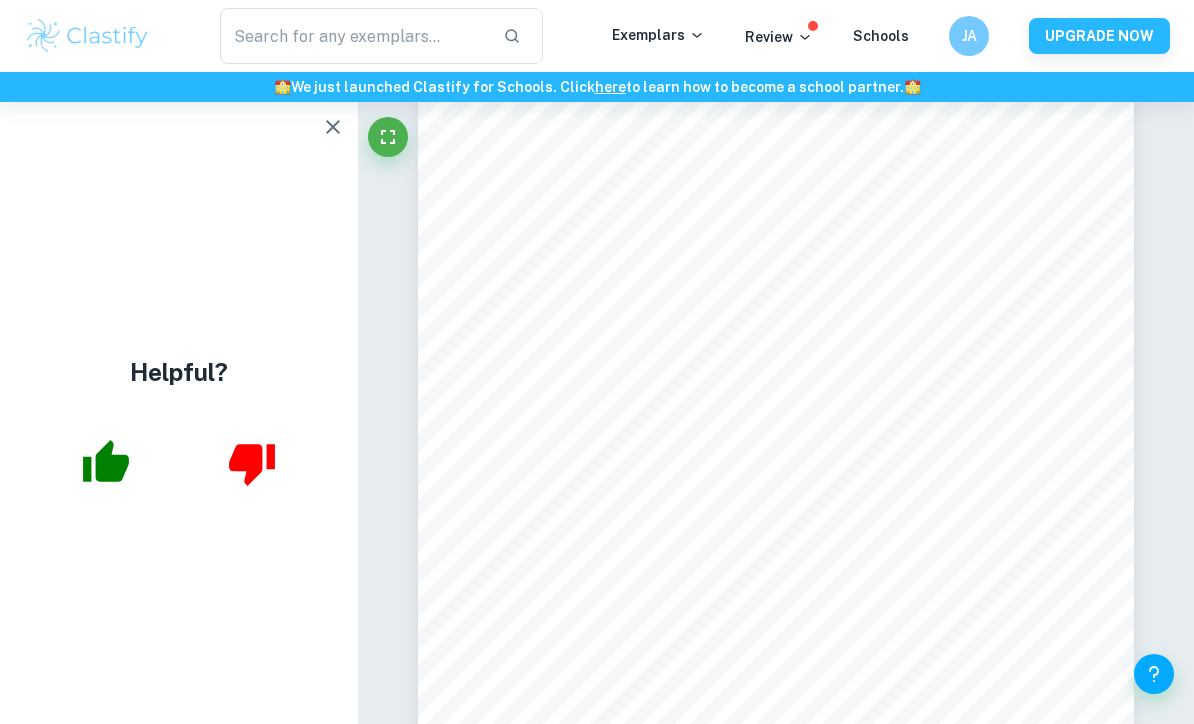 click 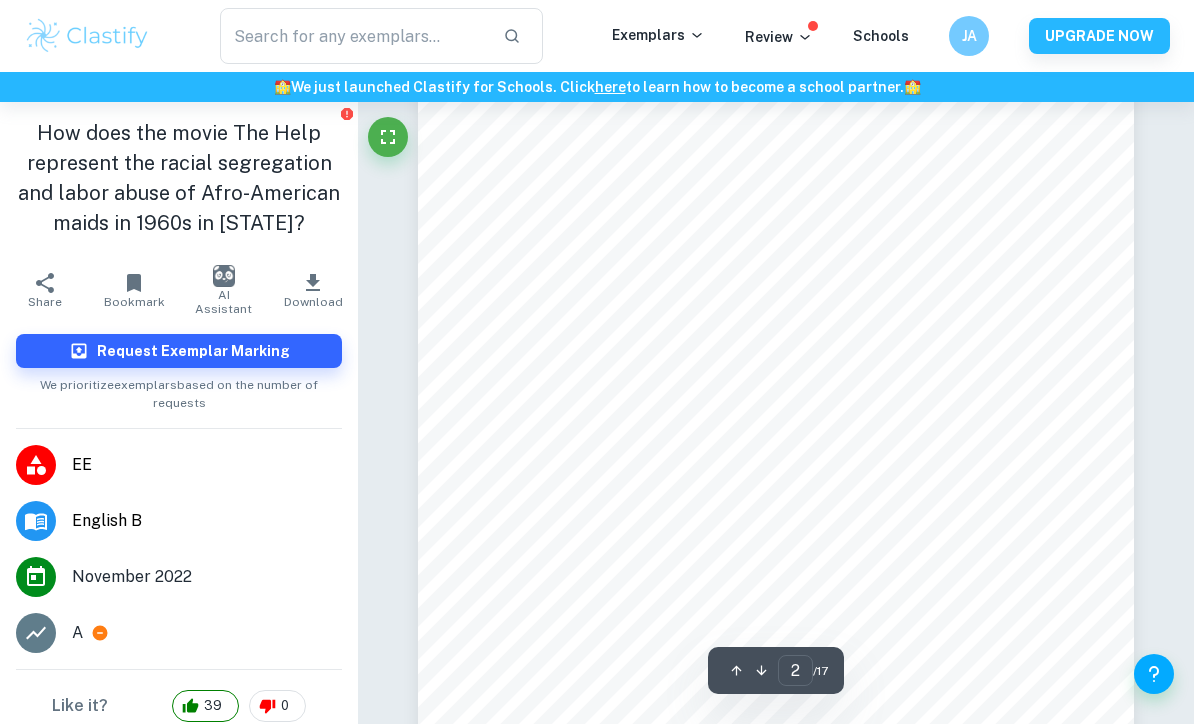 scroll, scrollTop: 1202, scrollLeft: 0, axis: vertical 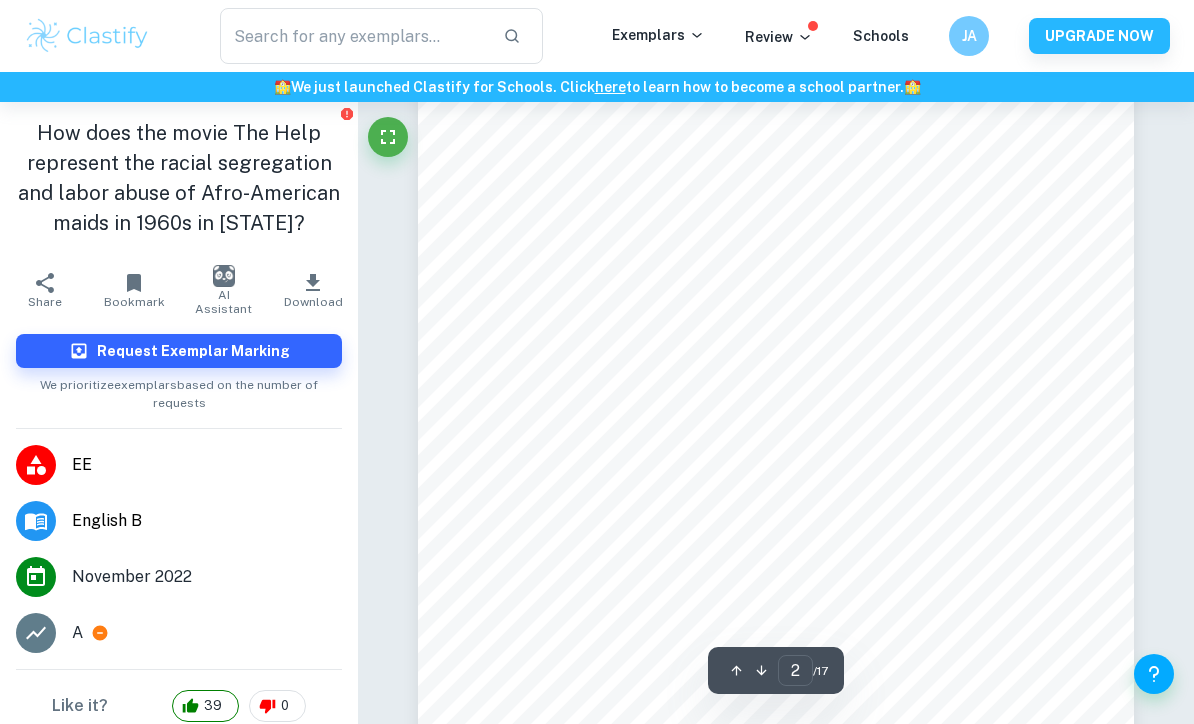 click 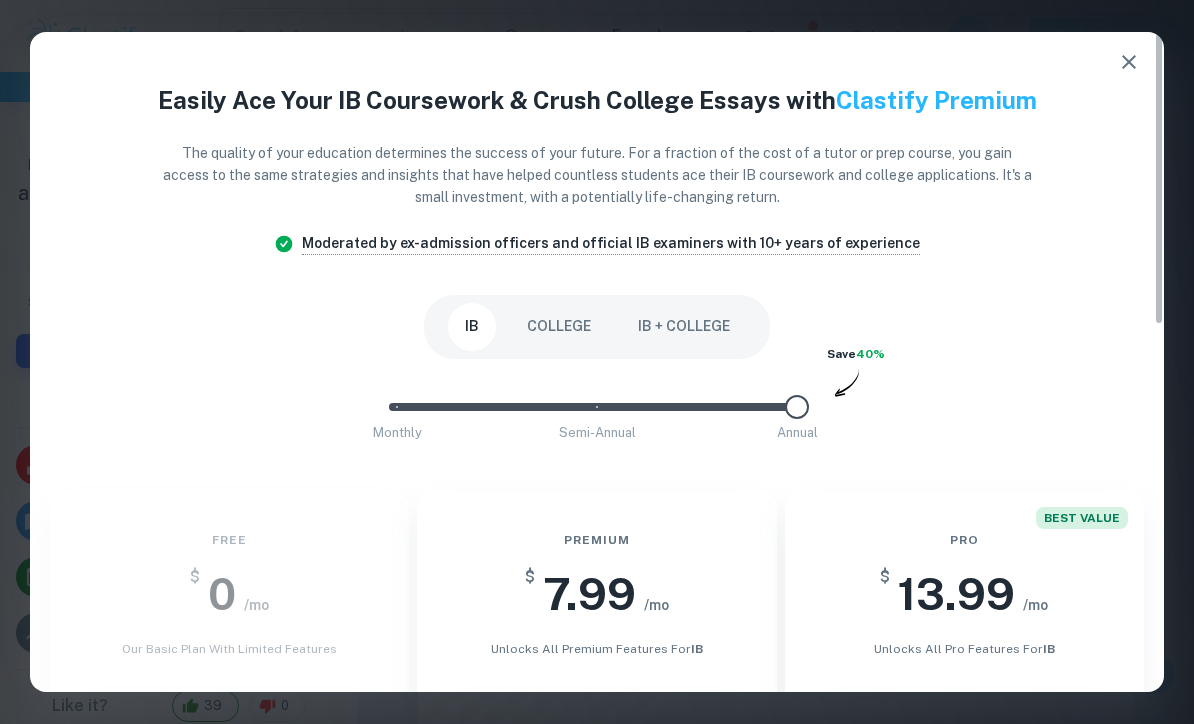 scroll, scrollTop: 0, scrollLeft: 0, axis: both 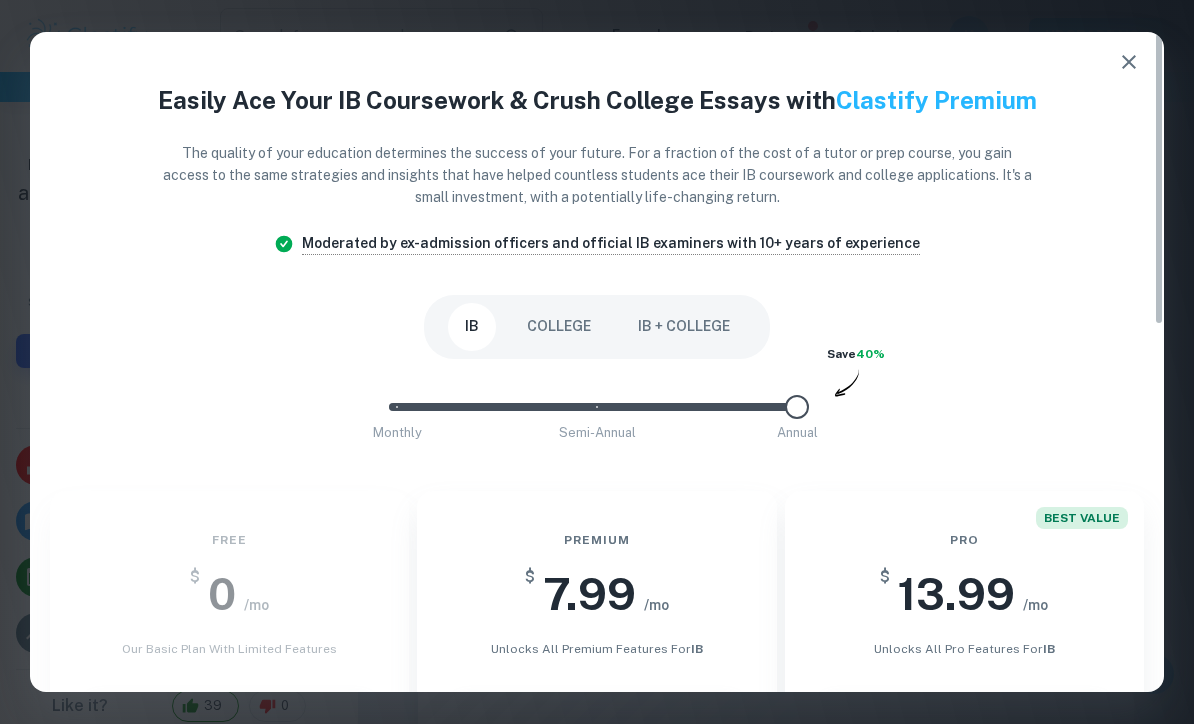 click 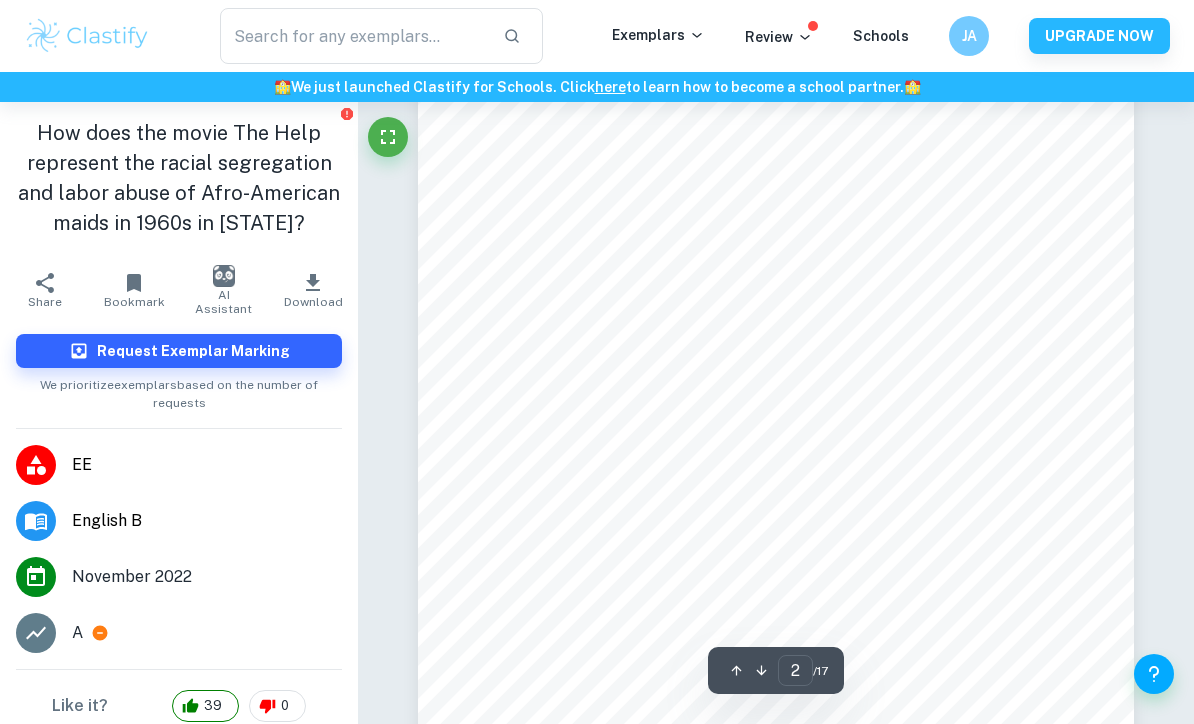 scroll, scrollTop: 1435, scrollLeft: 0, axis: vertical 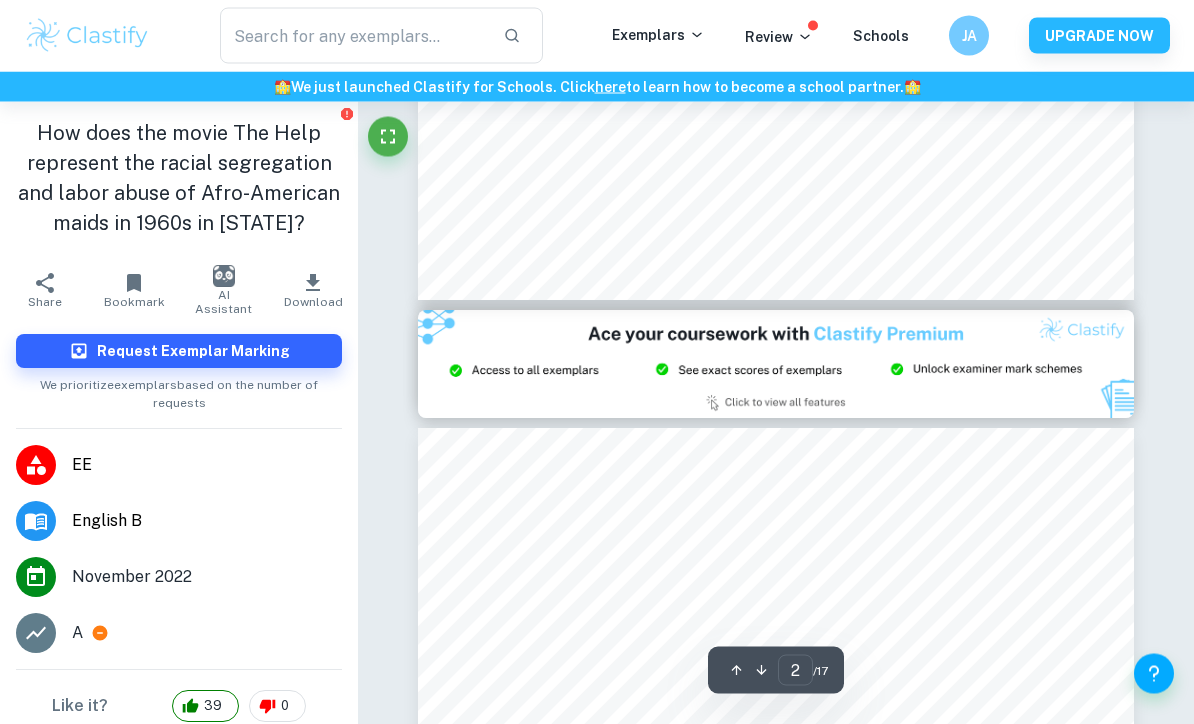 type on "3" 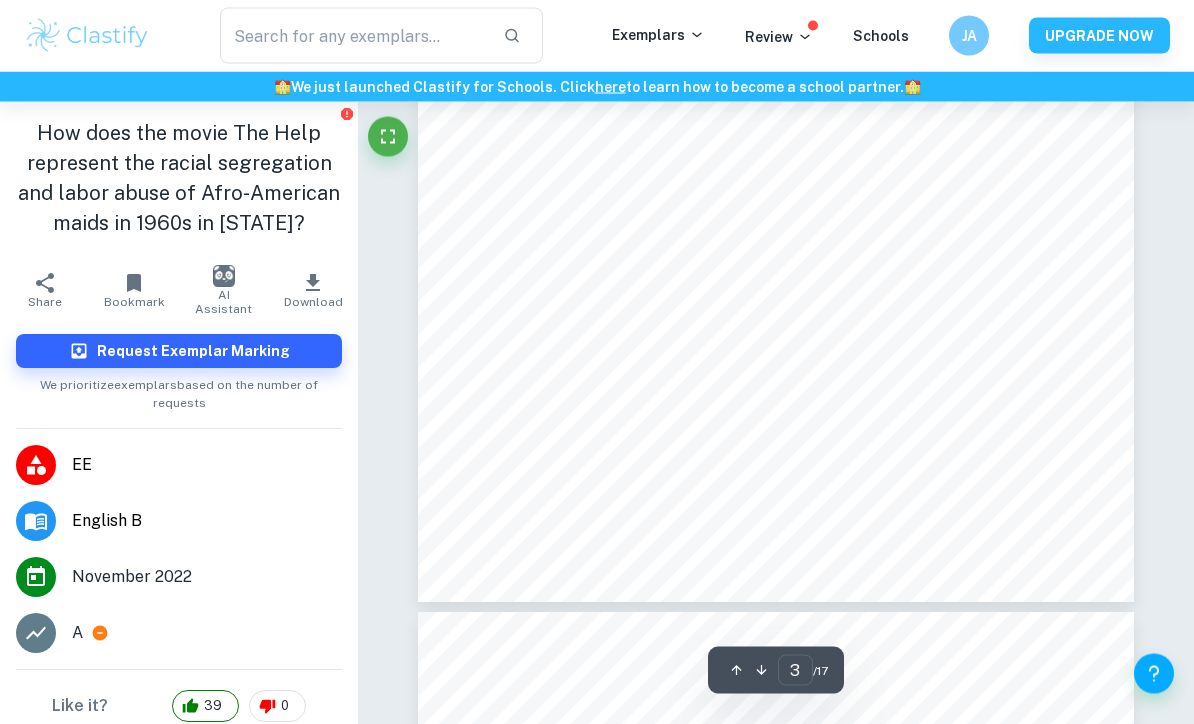 scroll, scrollTop: 2811, scrollLeft: 0, axis: vertical 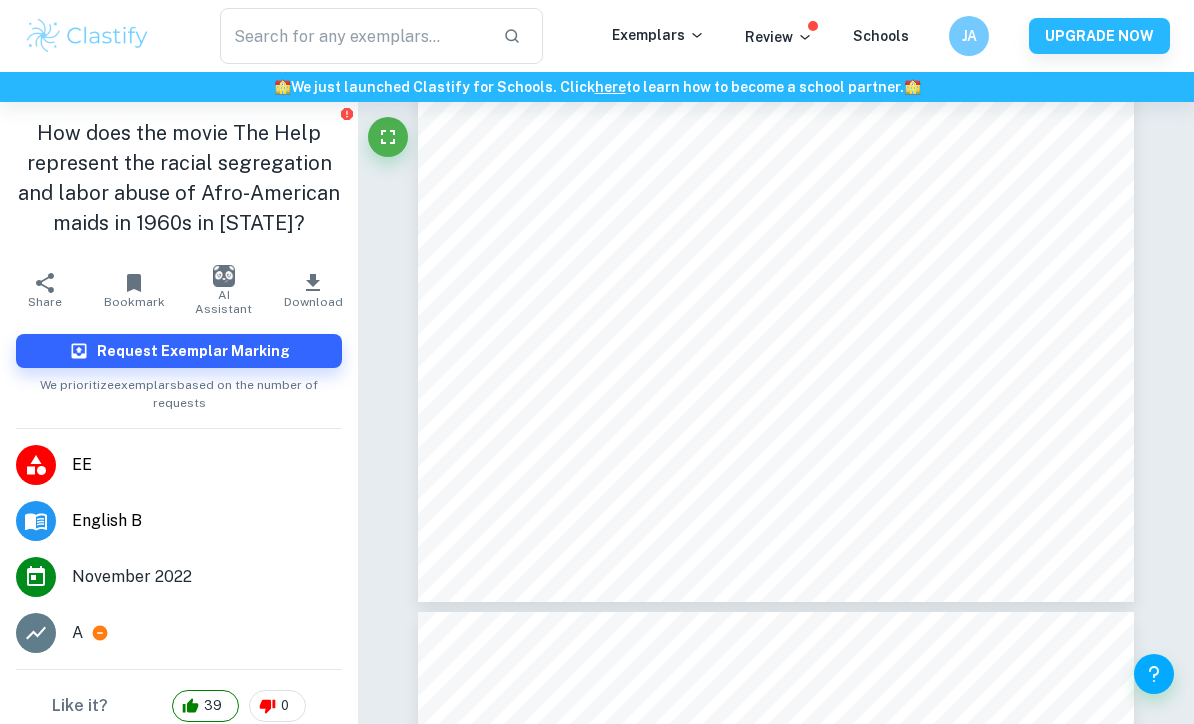 click on "Download" at bounding box center [313, 302] 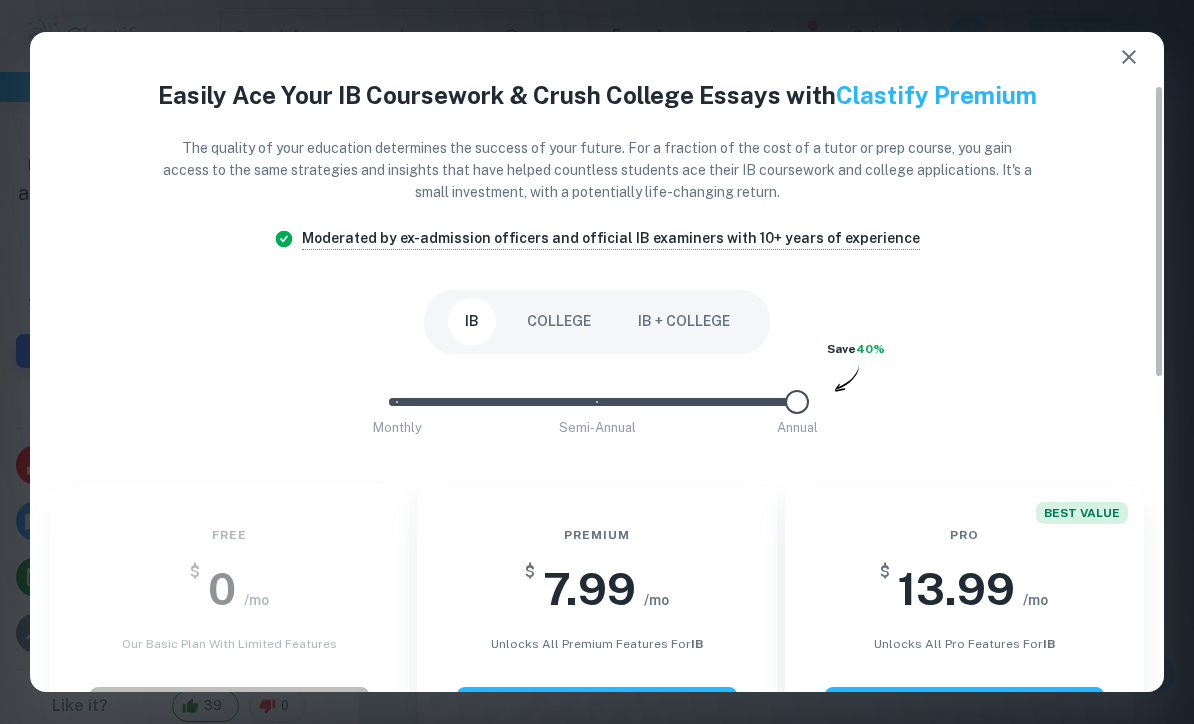 scroll, scrollTop: 4, scrollLeft: 0, axis: vertical 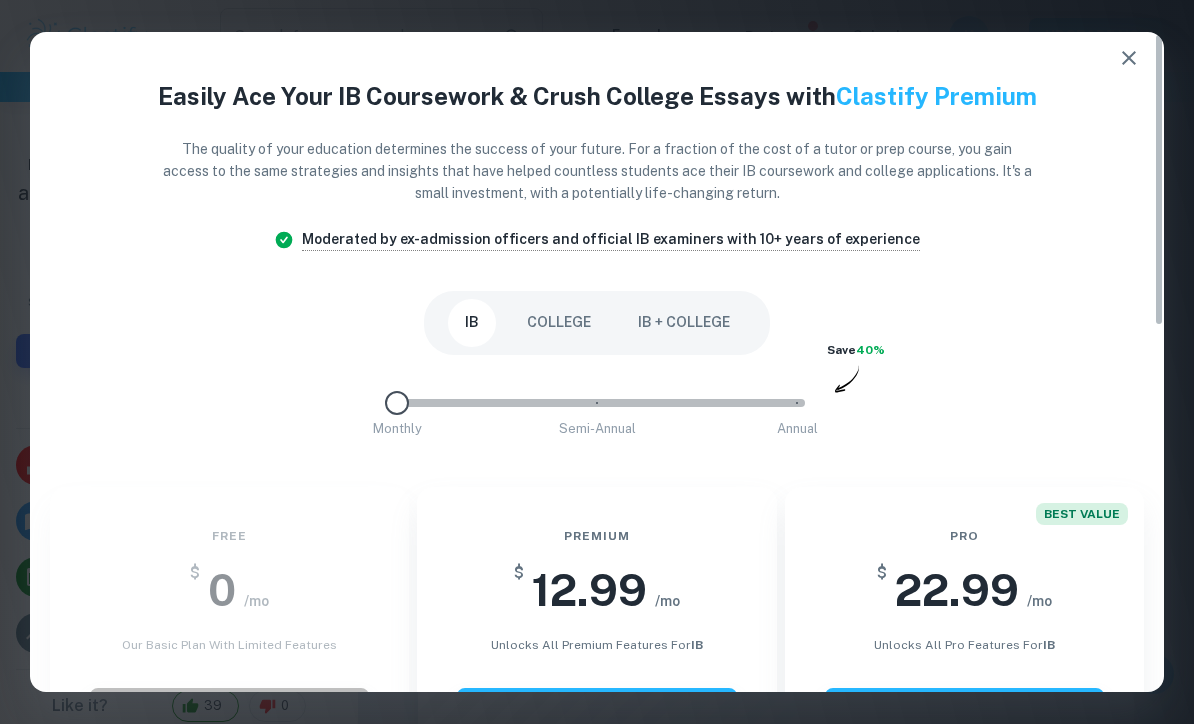click at bounding box center (397, 403) 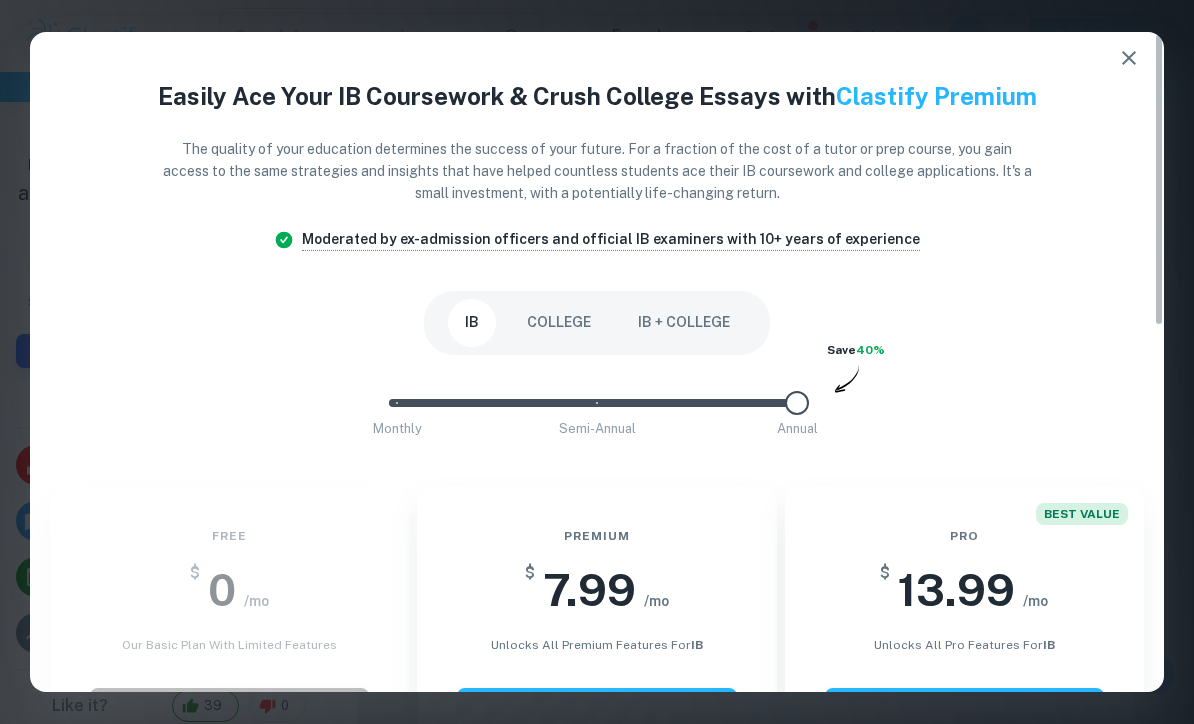 click on "IB" at bounding box center (472, 323) 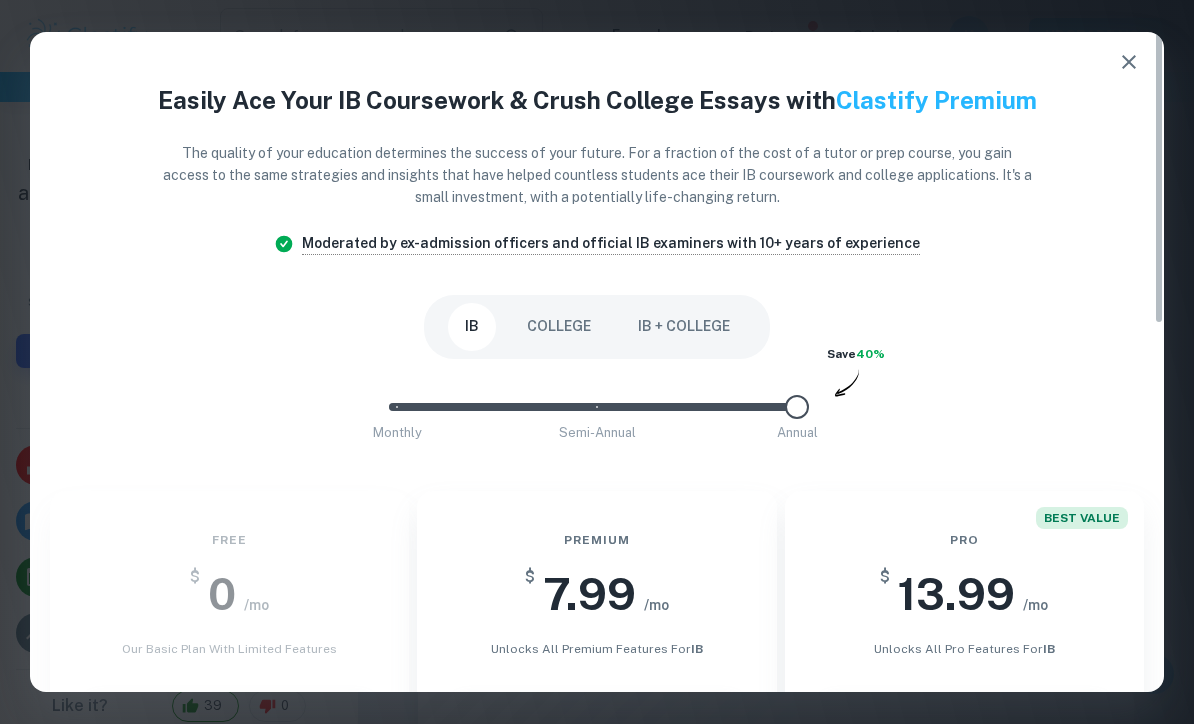 scroll, scrollTop: 0, scrollLeft: 0, axis: both 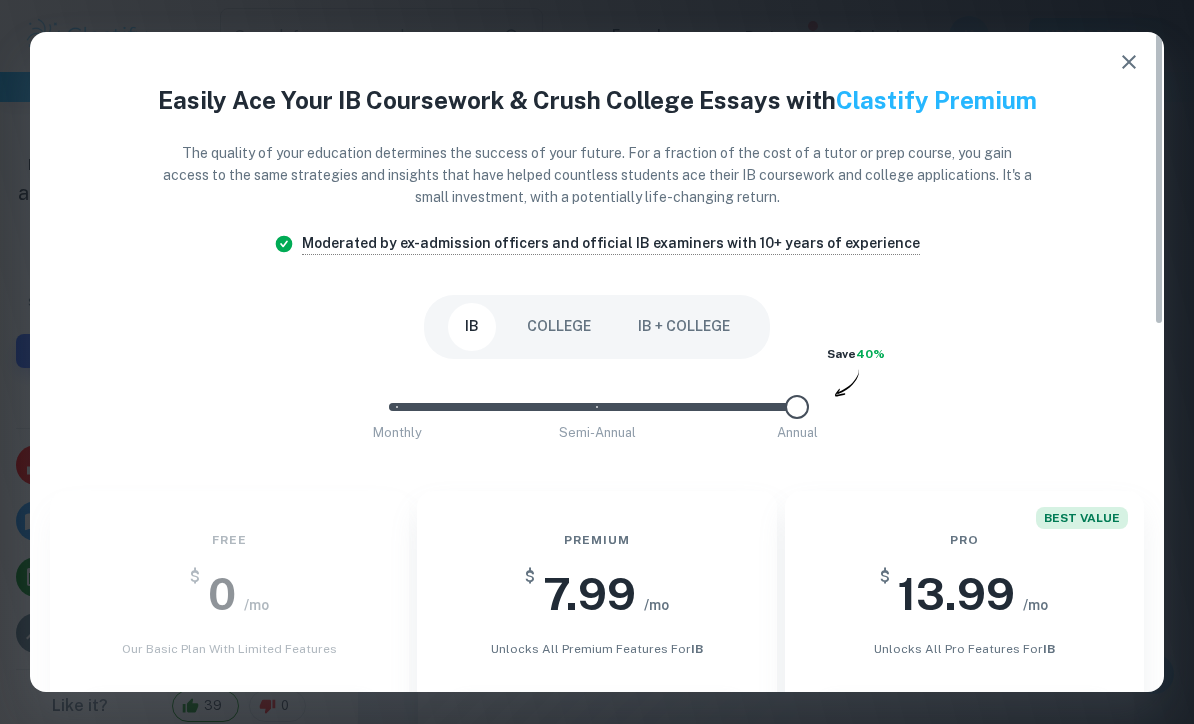 click 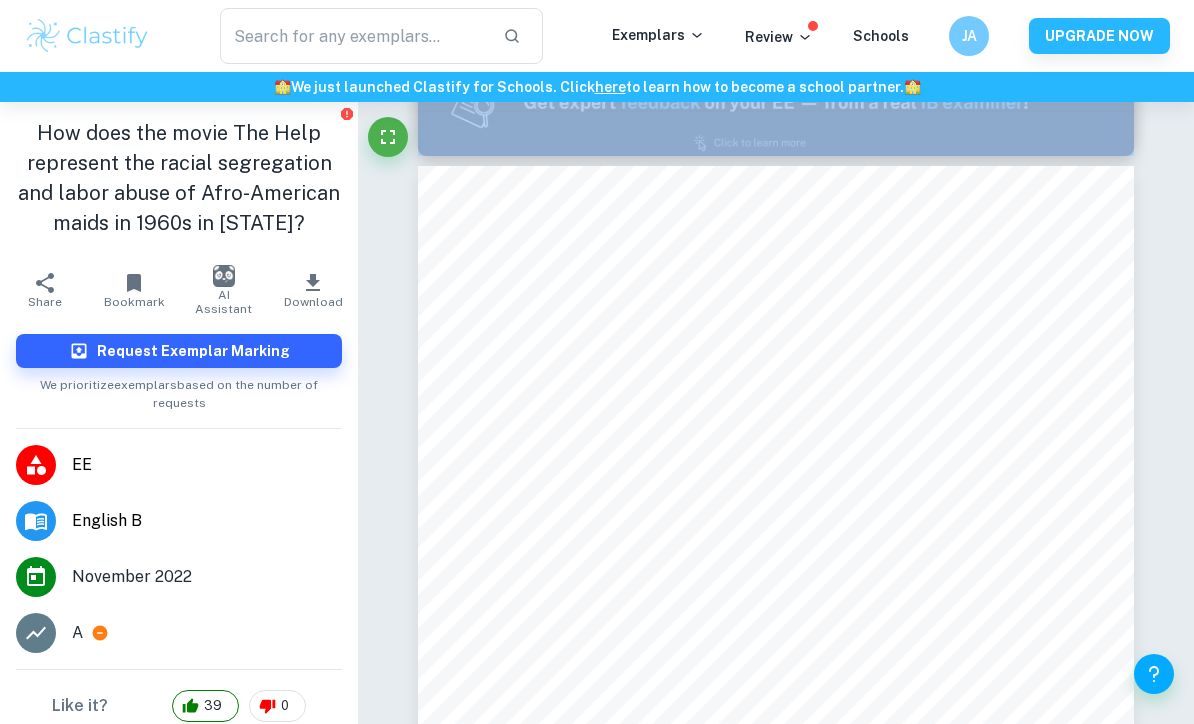scroll, scrollTop: 1043, scrollLeft: 0, axis: vertical 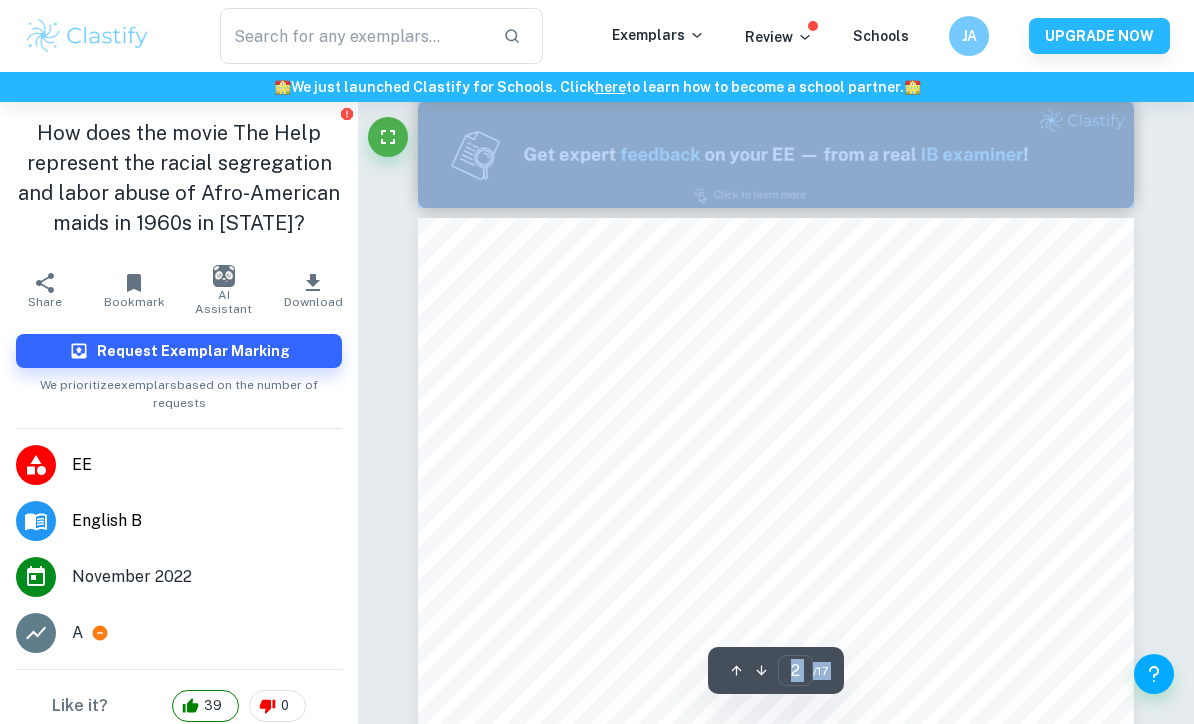 click on "Ask Clai [NUMBER] ​ / [NUMBER]" at bounding box center [776, 7878] 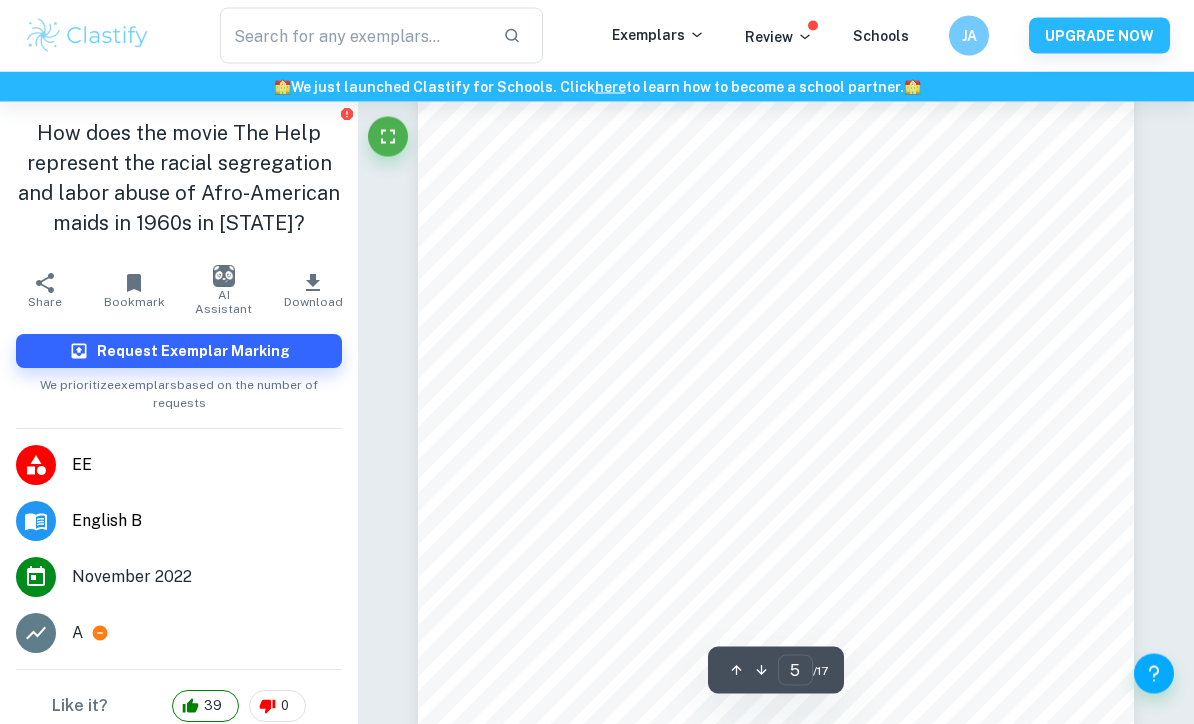 scroll, scrollTop: 4400, scrollLeft: 0, axis: vertical 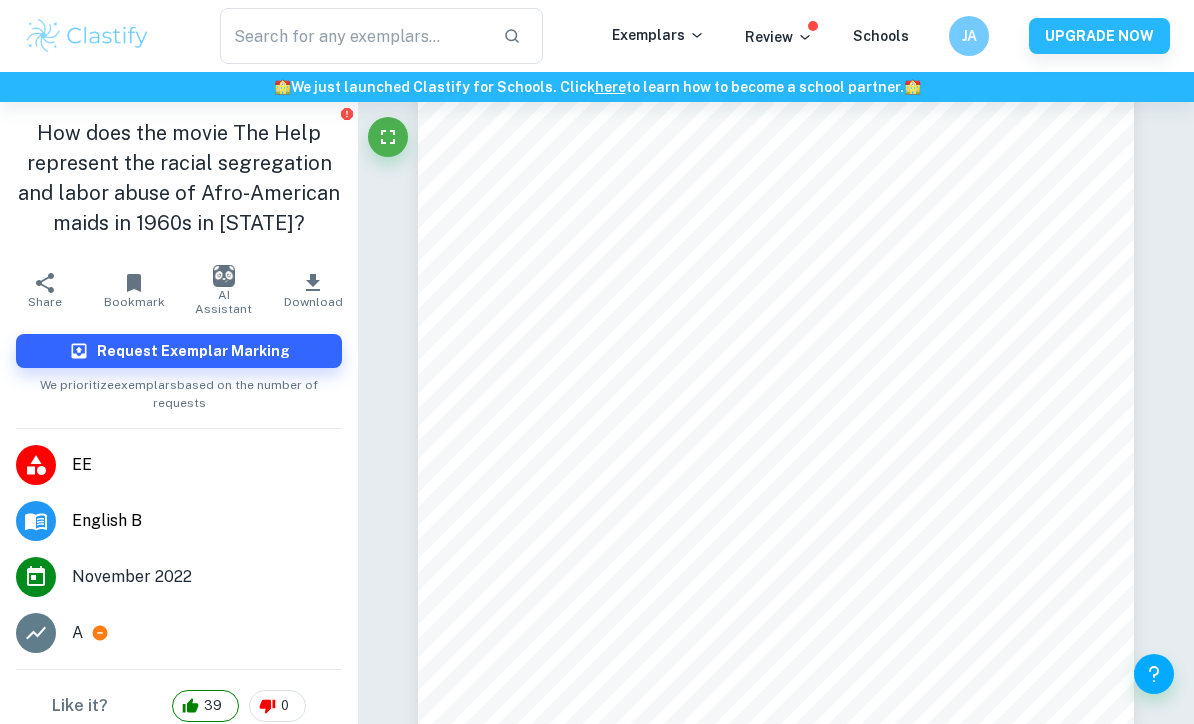 click on "Ask Clai [NUMBER] ​ / [NUMBER]" at bounding box center [776, 4521] 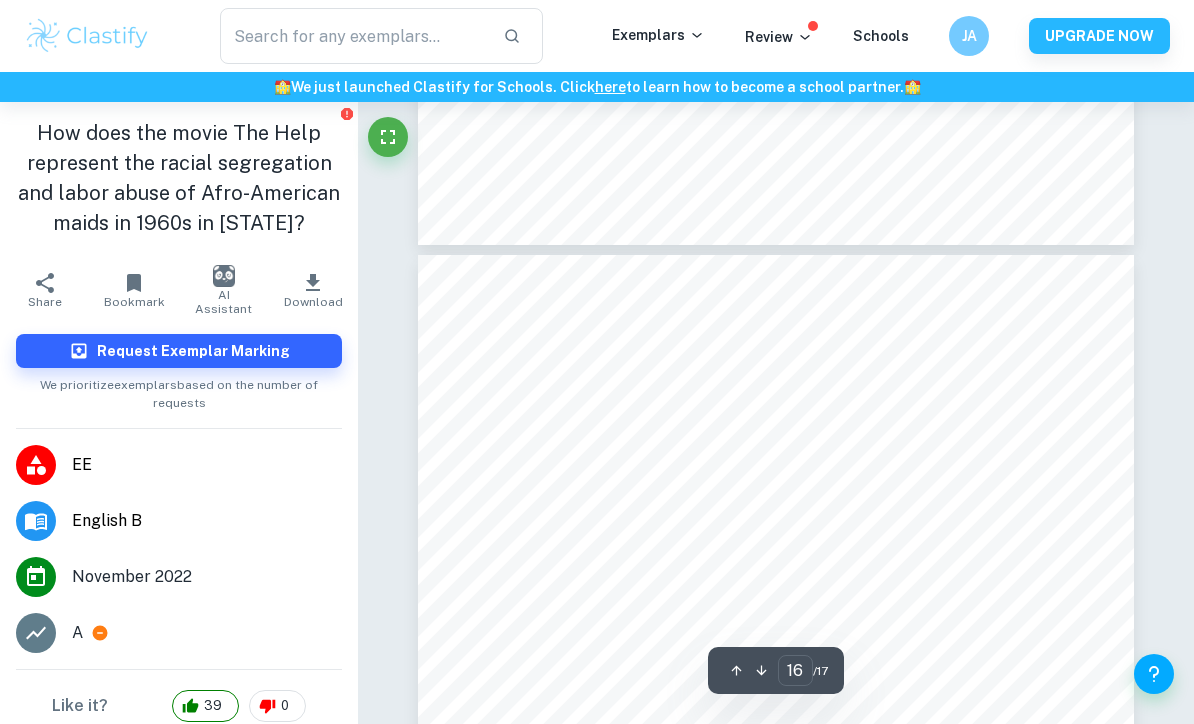 scroll, scrollTop: 15666, scrollLeft: 0, axis: vertical 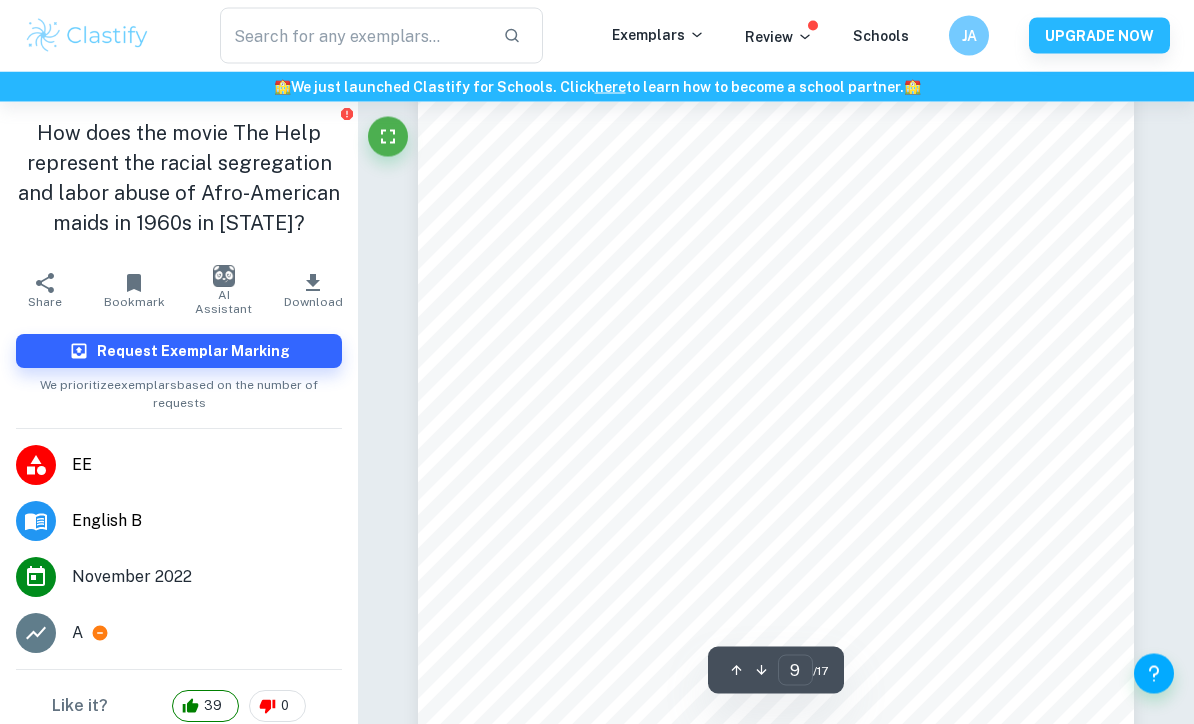 click 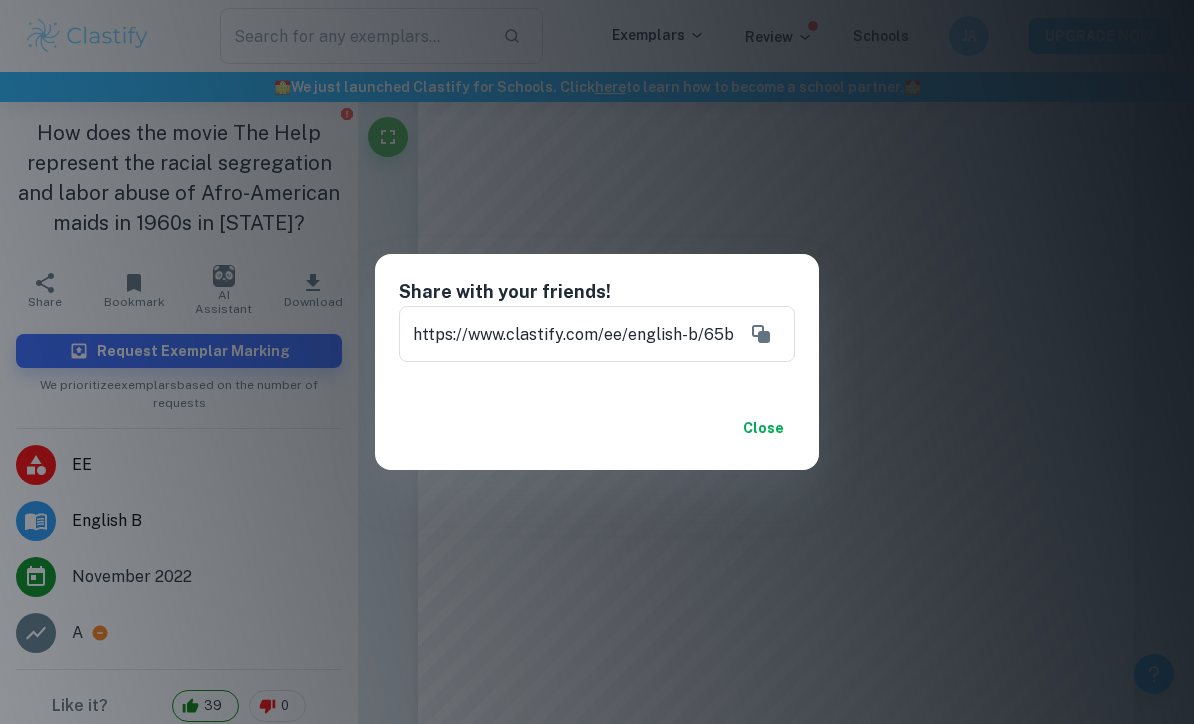 click 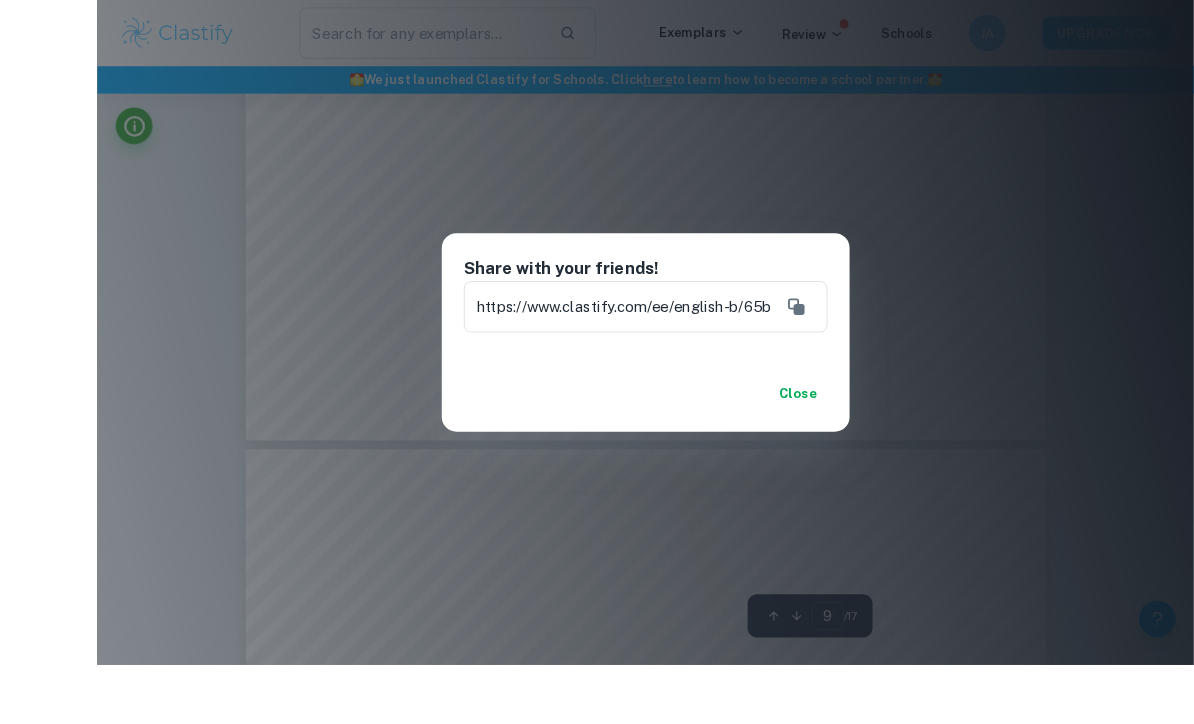 scroll, scrollTop: 8667, scrollLeft: 0, axis: vertical 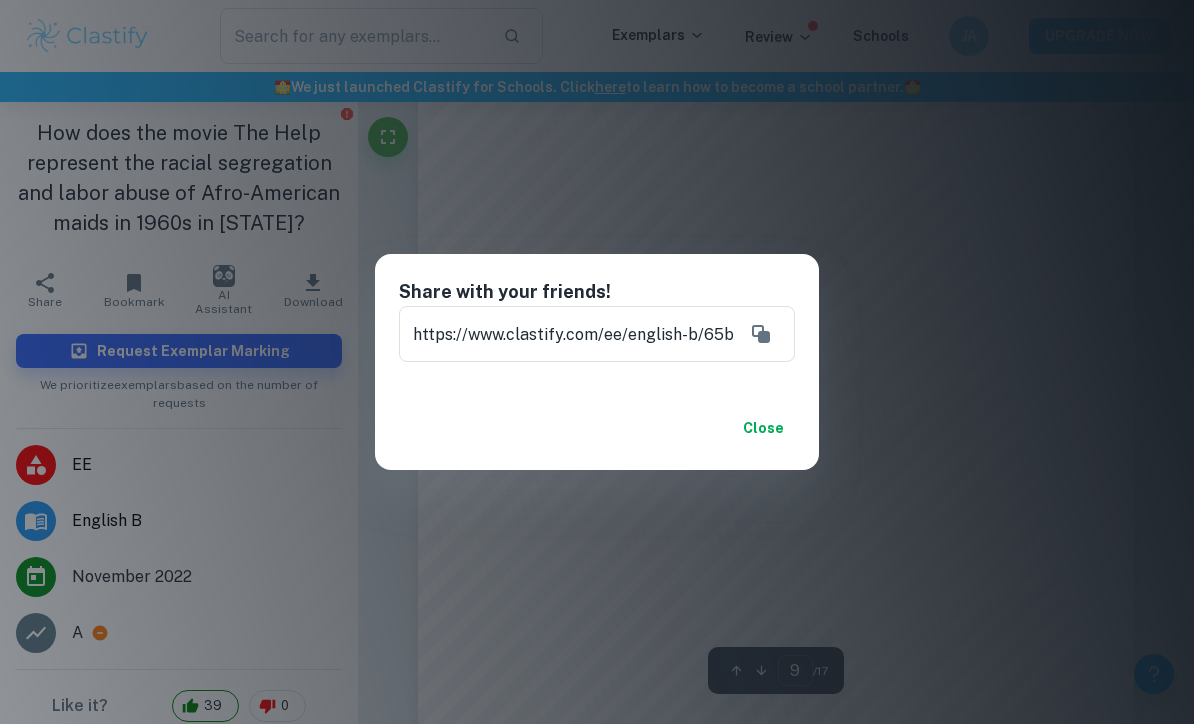 click on "Share with your friends! https://www.clastify.com/ee/english-b/65be8dcf1c3e1a88357eb27e?ref=[ID] ​ Close" at bounding box center [597, 362] 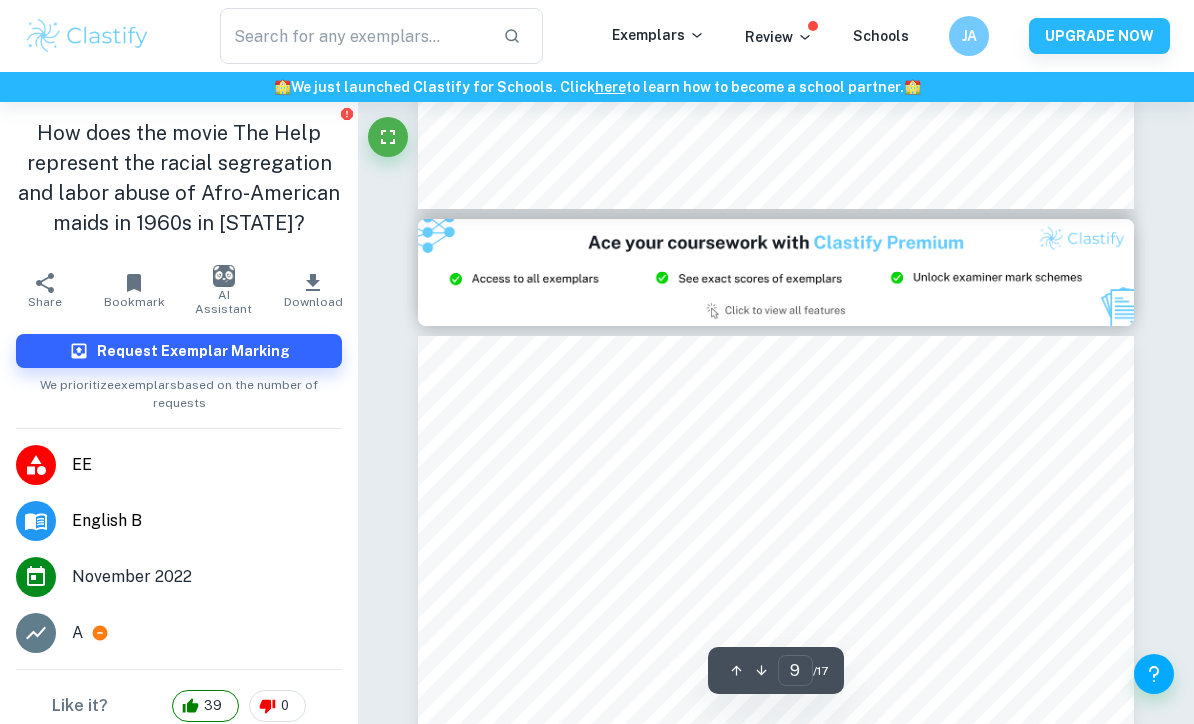 type on "8" 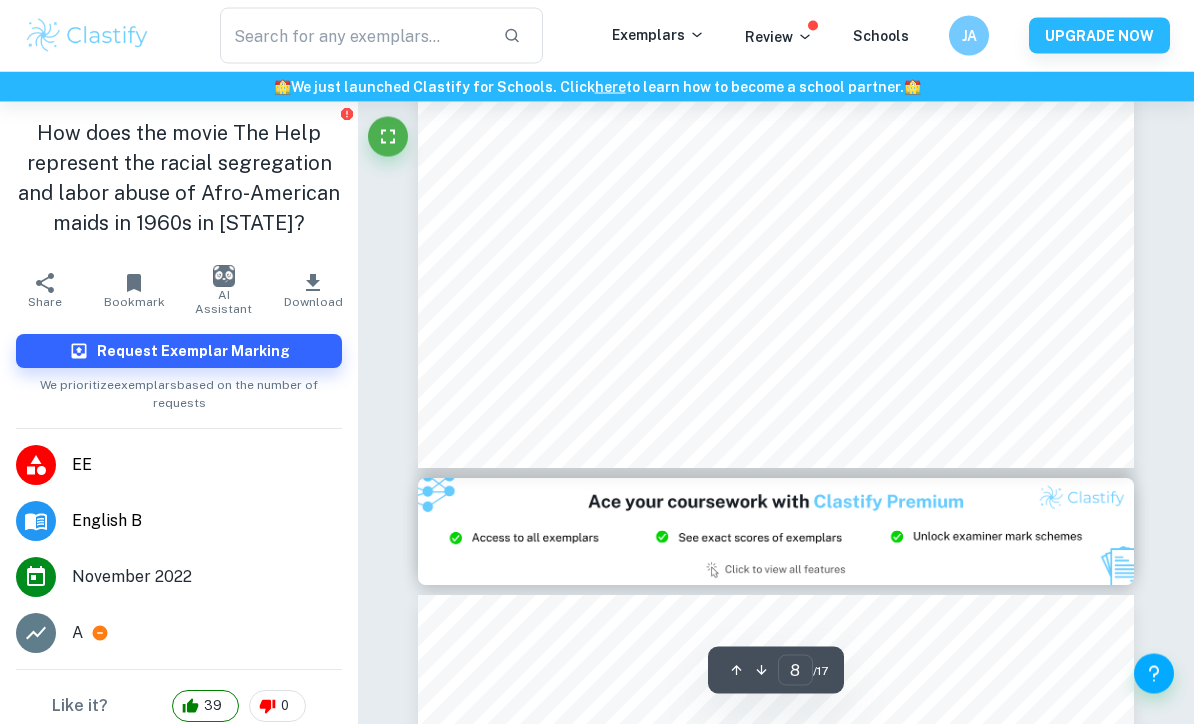 scroll, scrollTop: 8015, scrollLeft: 0, axis: vertical 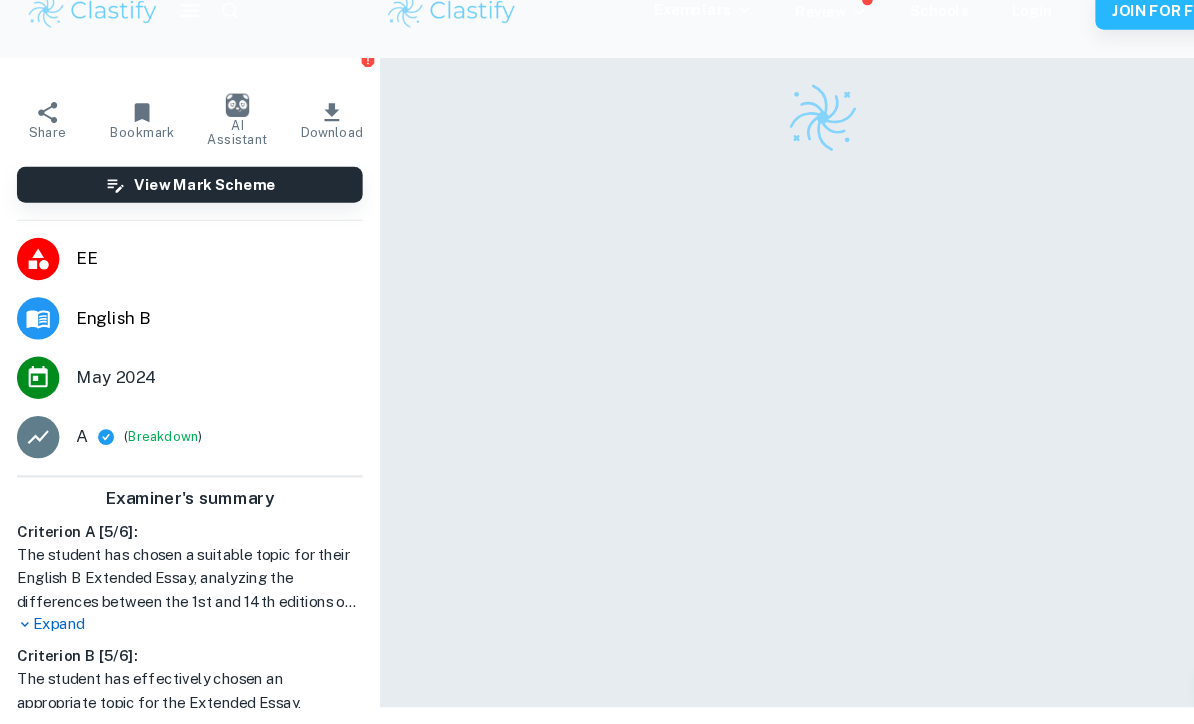 click 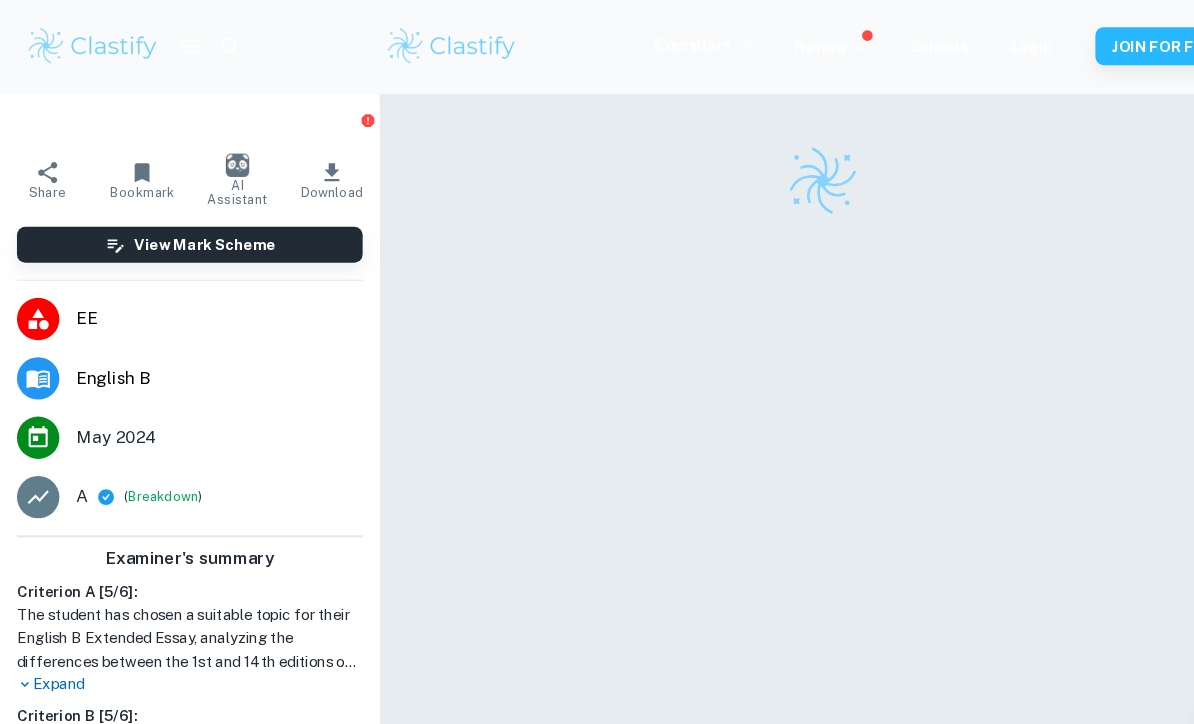 scroll, scrollTop: 58, scrollLeft: 0, axis: vertical 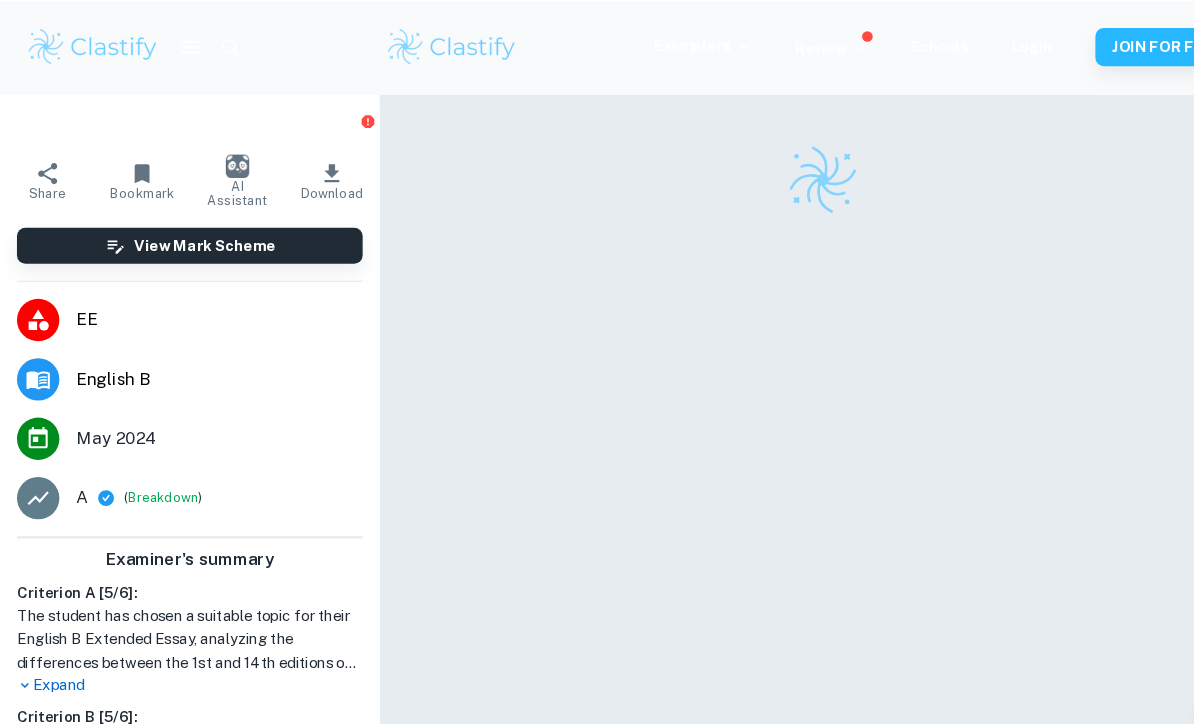 click 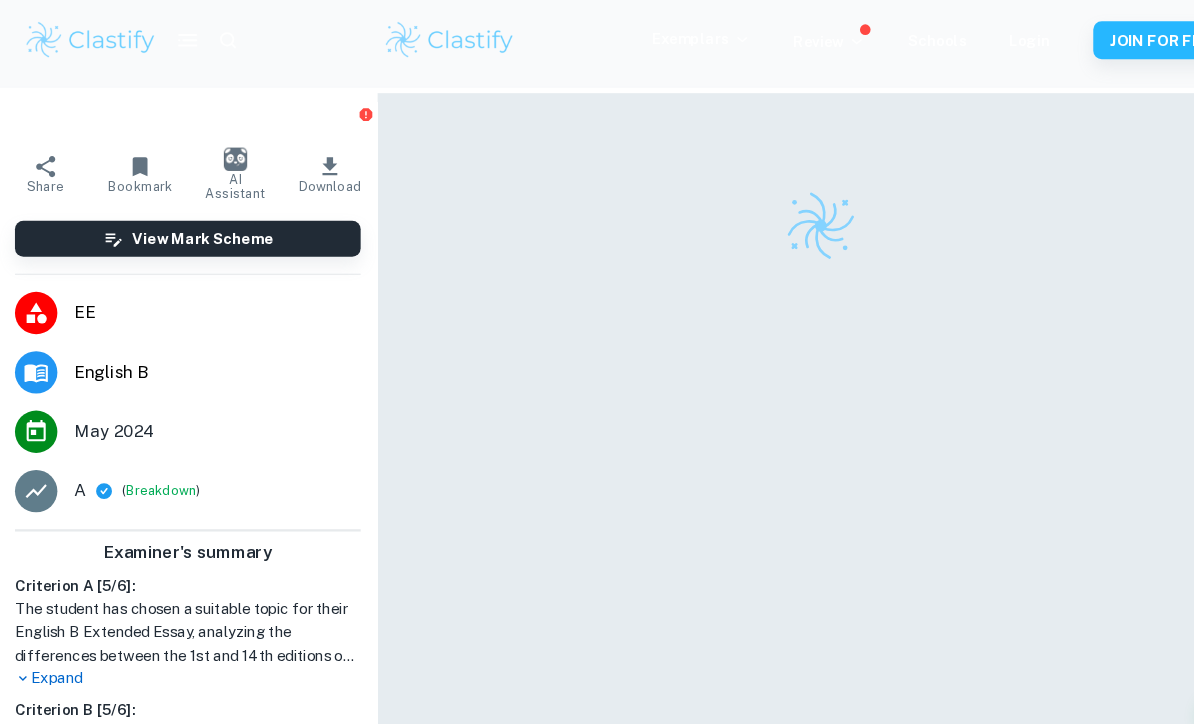 scroll, scrollTop: 0, scrollLeft: 0, axis: both 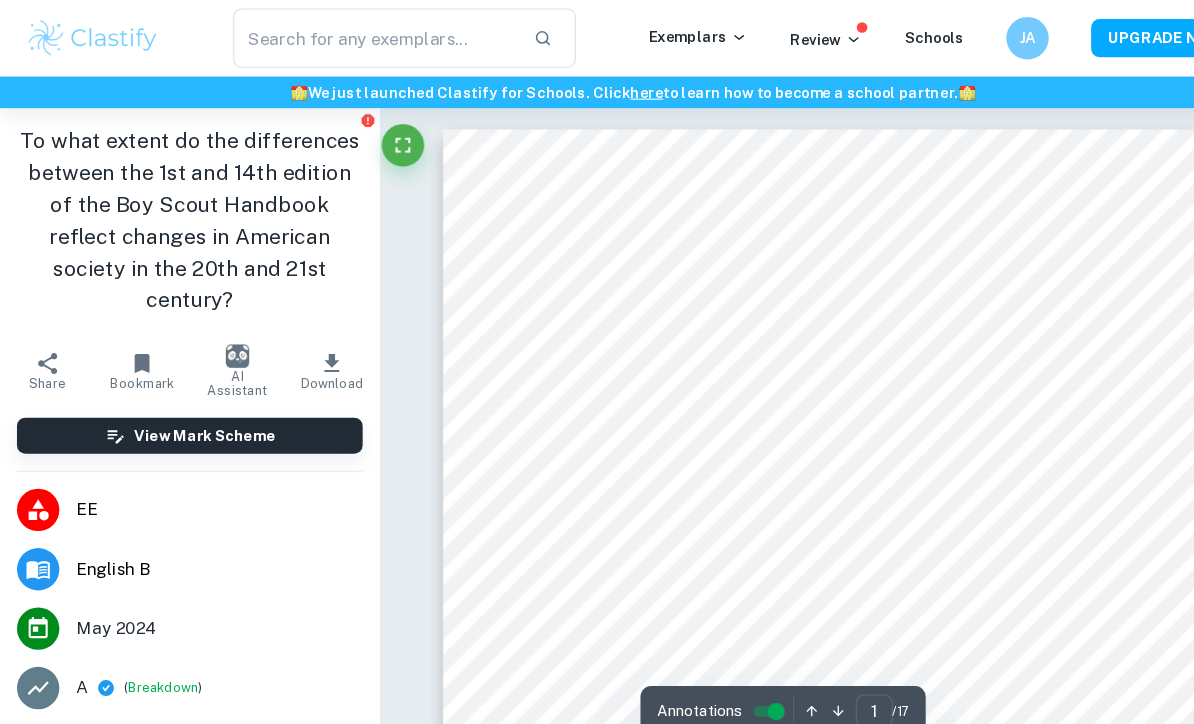 click on "Share" at bounding box center (45, 350) 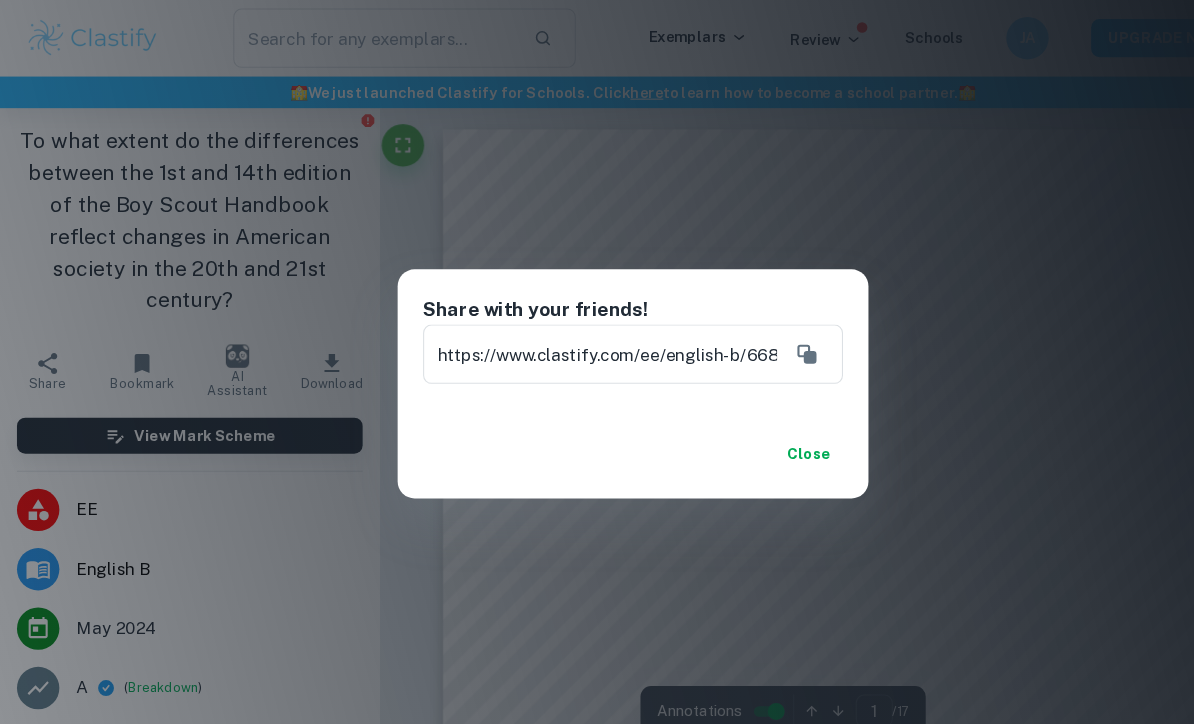 click 